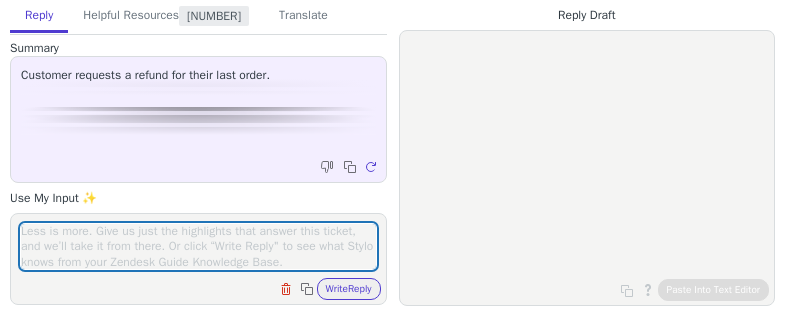 scroll, scrollTop: 0, scrollLeft: 0, axis: both 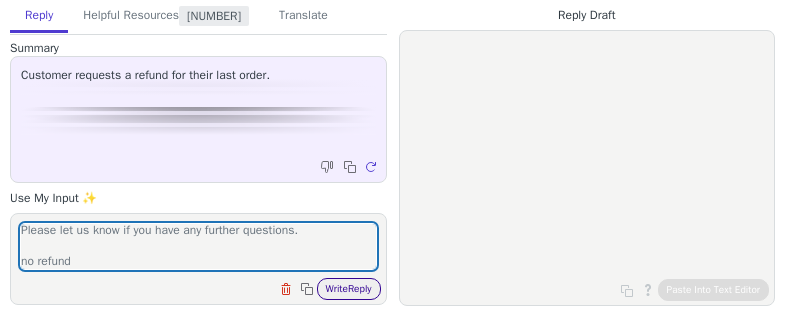 type on "Hi [NAME],
Thanks for reaching out!
At this time, we don't have a way of returning wine with FedEx once it's delivered; however, I can confirm your account [EMAIL], was closed on [DATE], and you won't receive future deliveries unless you rejoin the club. As per our auto-renew guidelines, a shipment can be canceled up to 48 hours prior to the ship date. If you had an order already processed and did not cancel it within the 48-hour window, it will be the last order you receive.
Please let us know if you have any further questions.
no refund" 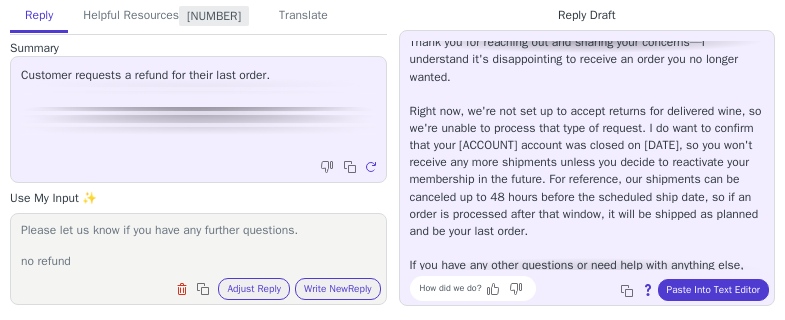 scroll, scrollTop: 62, scrollLeft: 0, axis: vertical 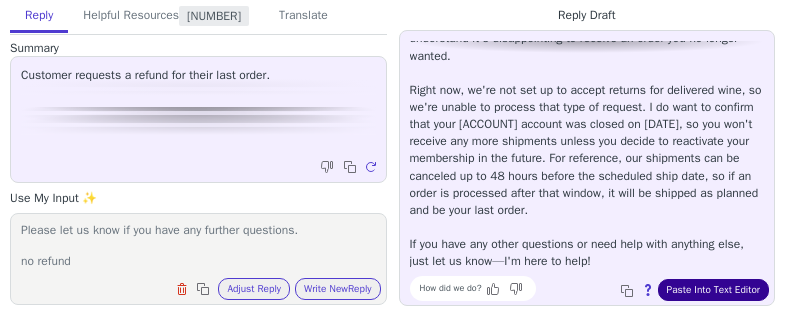 click on "Paste Into Text Editor" at bounding box center (713, 290) 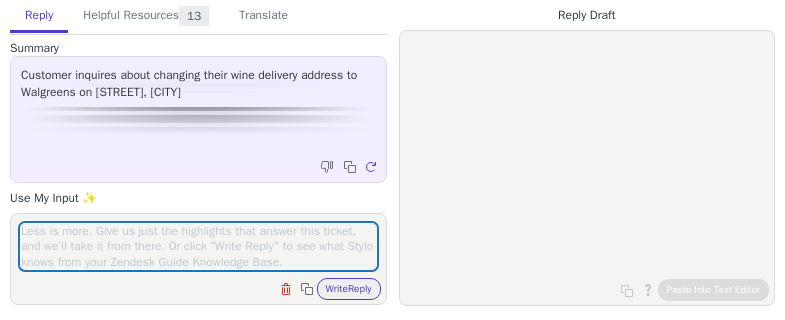 scroll, scrollTop: 0, scrollLeft: 0, axis: both 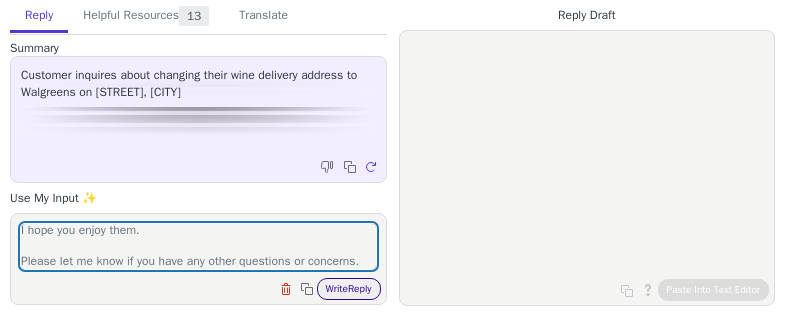 type on "I have checked your order, and it shows it has been delivered.
I hope you enjoy them.
Please let me know if you have any other questions or concerns." 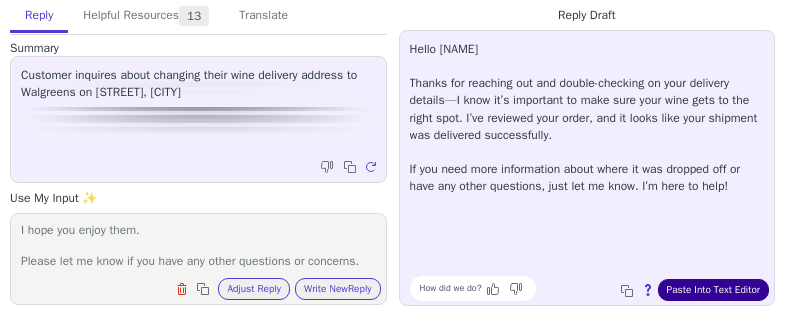 click on "Paste Into Text Editor" at bounding box center (713, 290) 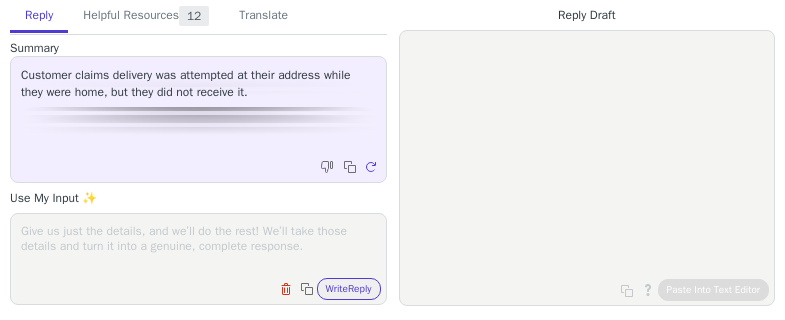 scroll, scrollTop: 0, scrollLeft: 0, axis: both 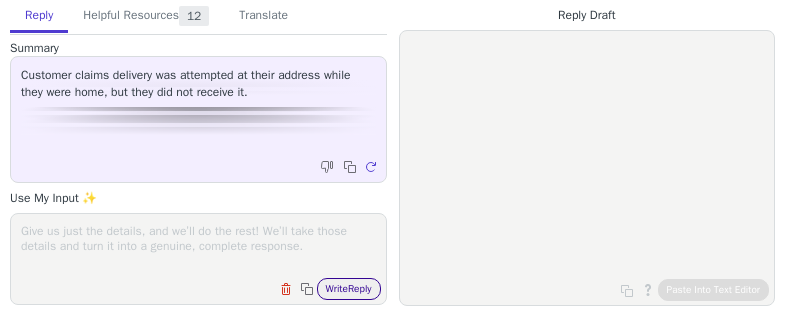 click on "Write  Reply" at bounding box center (349, 289) 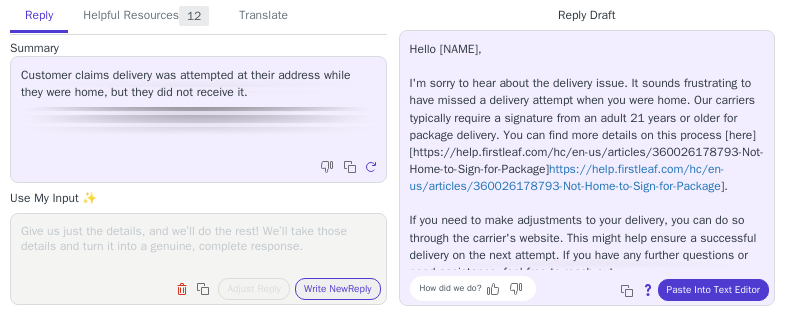 click at bounding box center [198, 246] 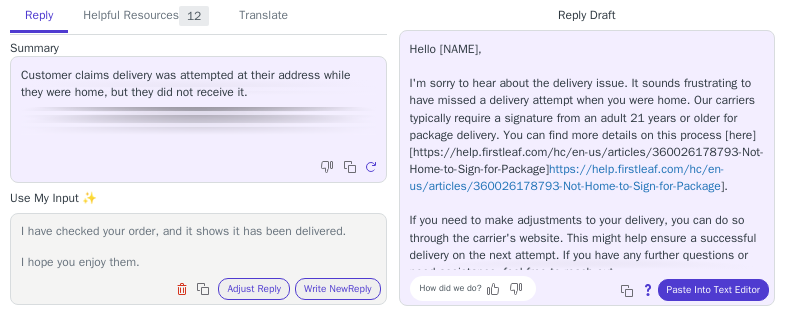 scroll, scrollTop: 63, scrollLeft: 0, axis: vertical 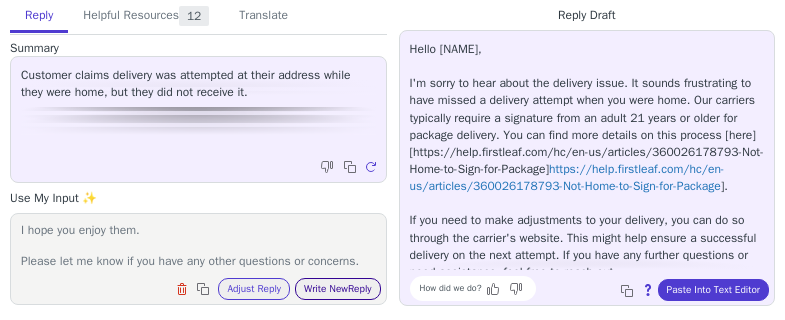 type on "I have checked your order, and it shows it has been delivered.
I hope you enjoy them.
Please let me know if you have any other questions or concerns." 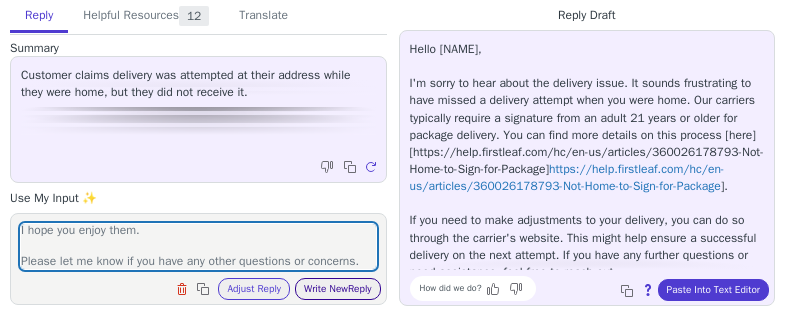 click on "Write New  Reply" at bounding box center [338, 289] 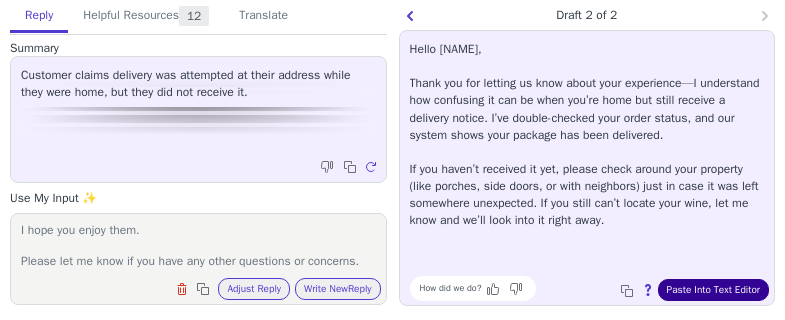 click on "Paste Into Text Editor" at bounding box center [713, 290] 